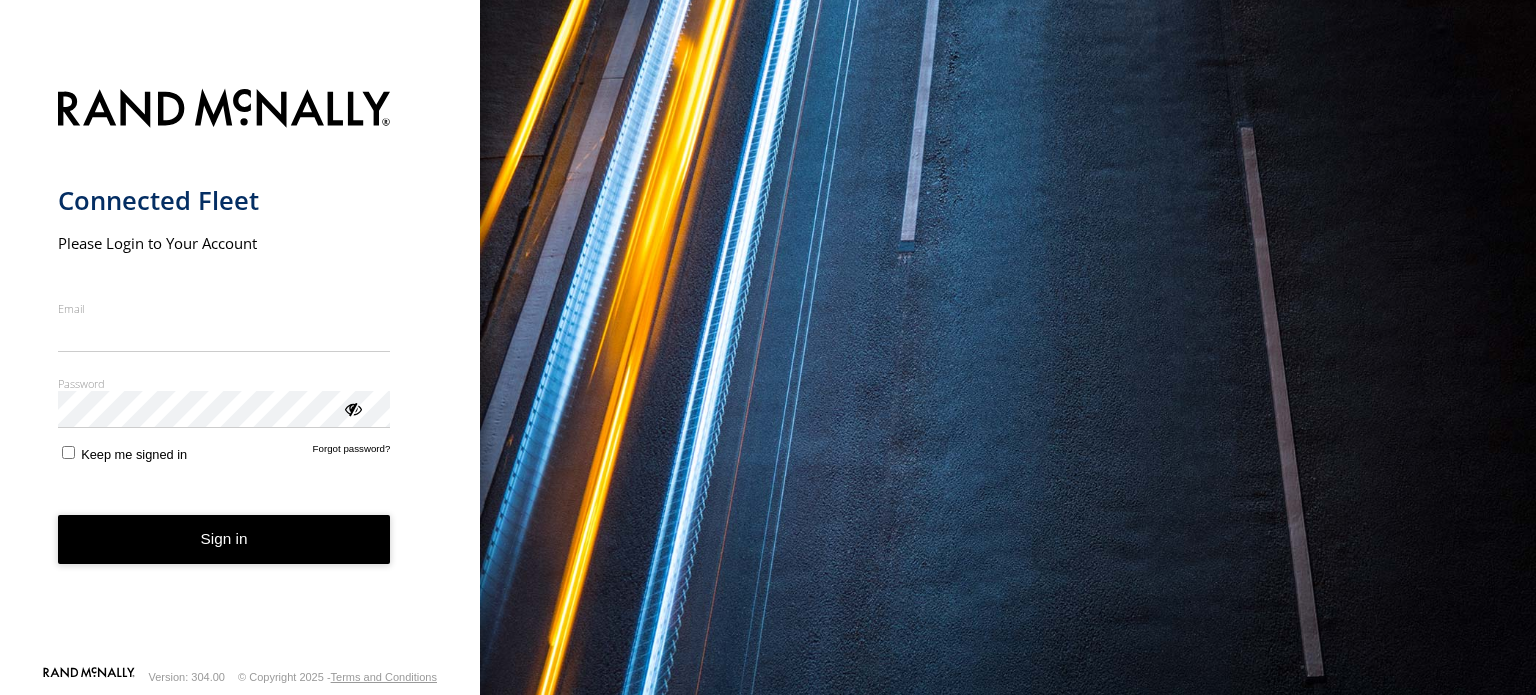 scroll, scrollTop: 0, scrollLeft: 0, axis: both 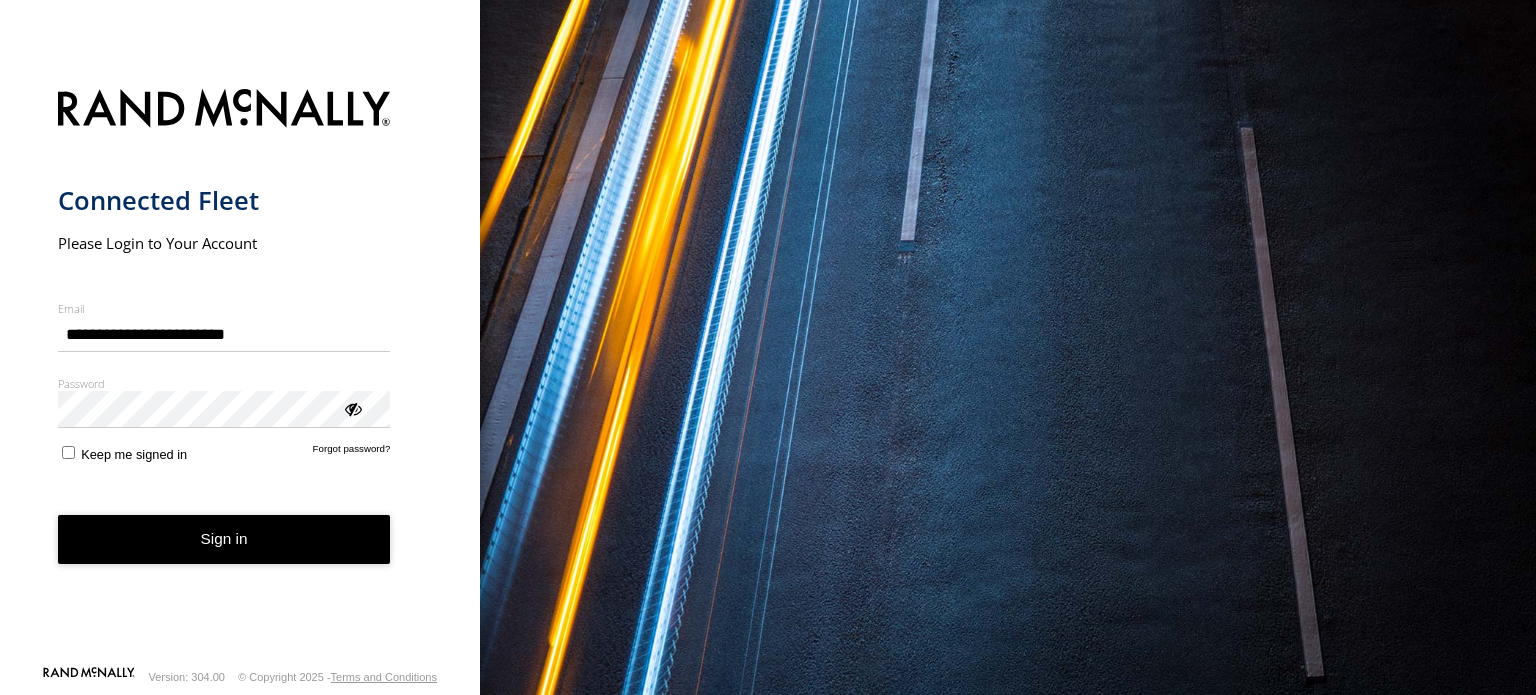 click on "Sign in" at bounding box center [224, 539] 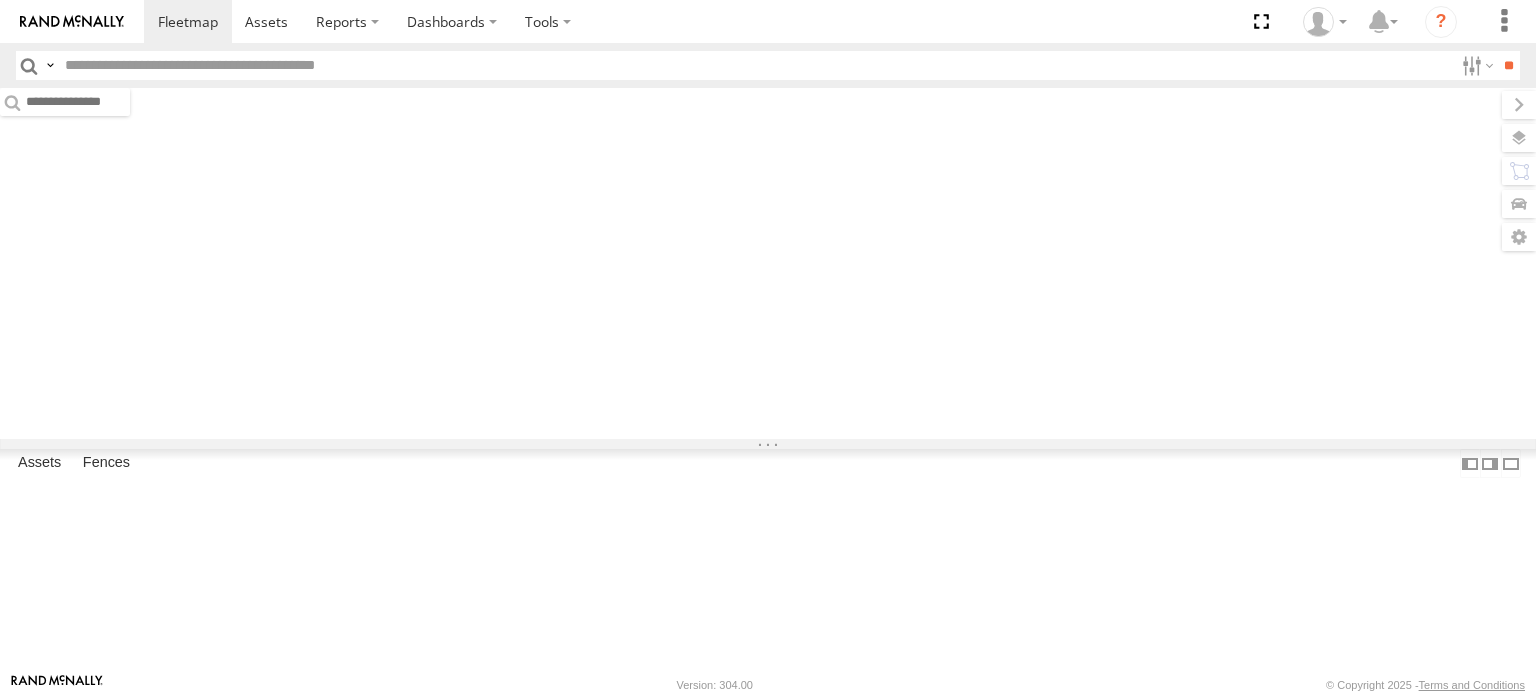 scroll, scrollTop: 0, scrollLeft: 0, axis: both 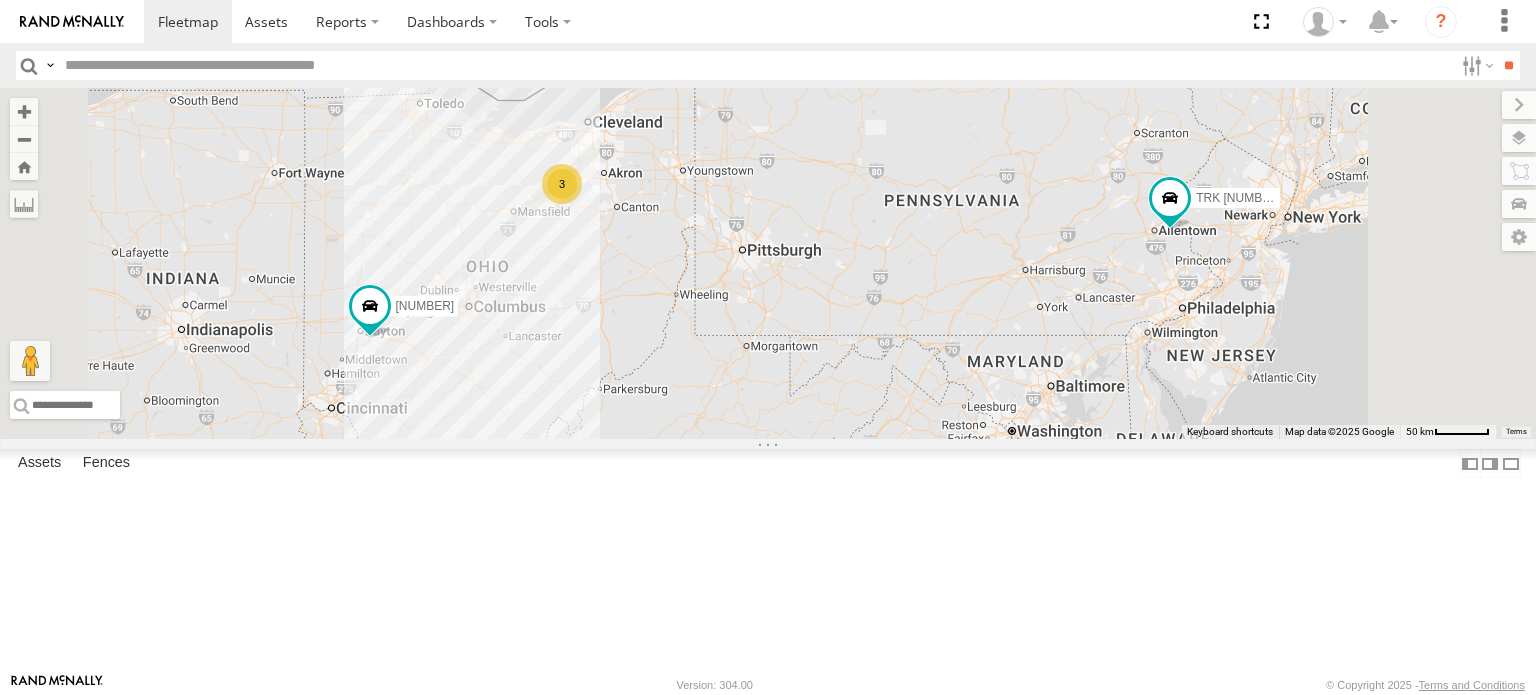 click at bounding box center (0, 0) 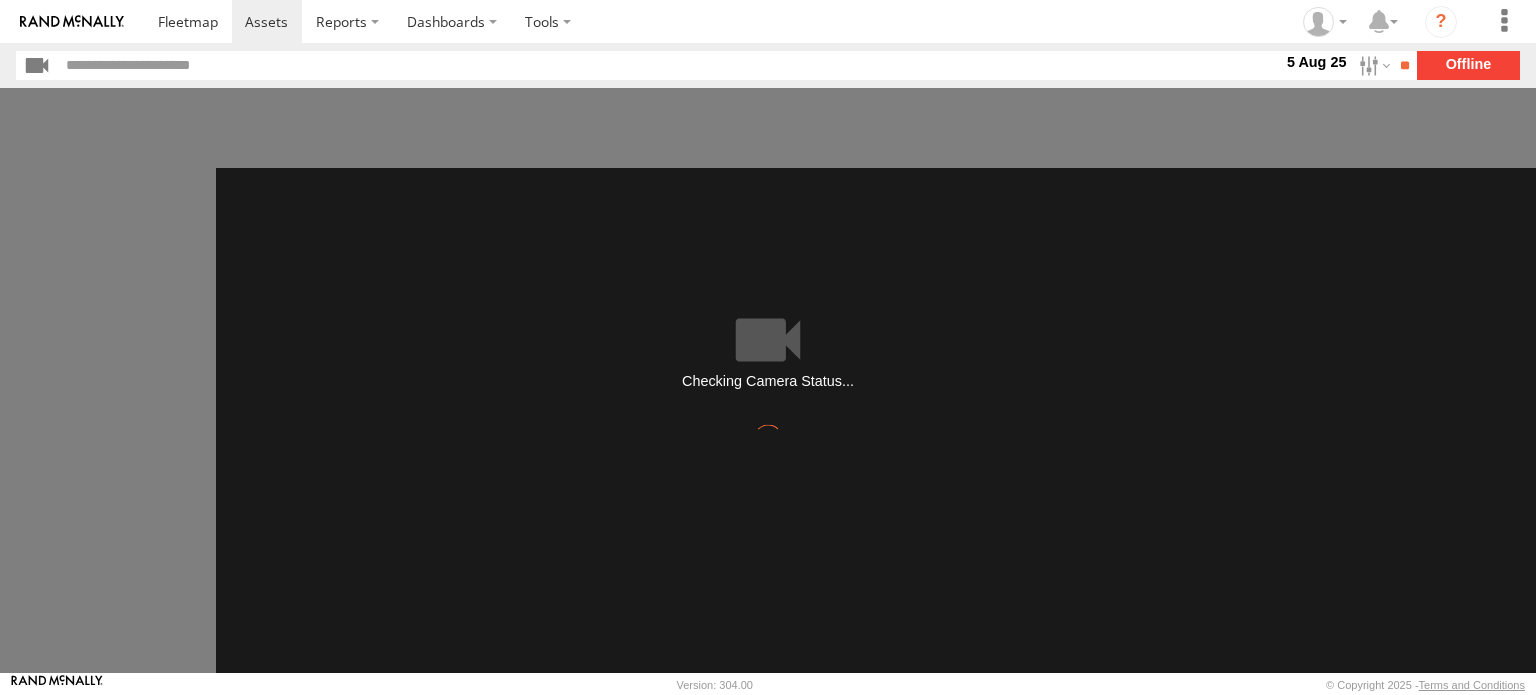 scroll, scrollTop: 0, scrollLeft: 0, axis: both 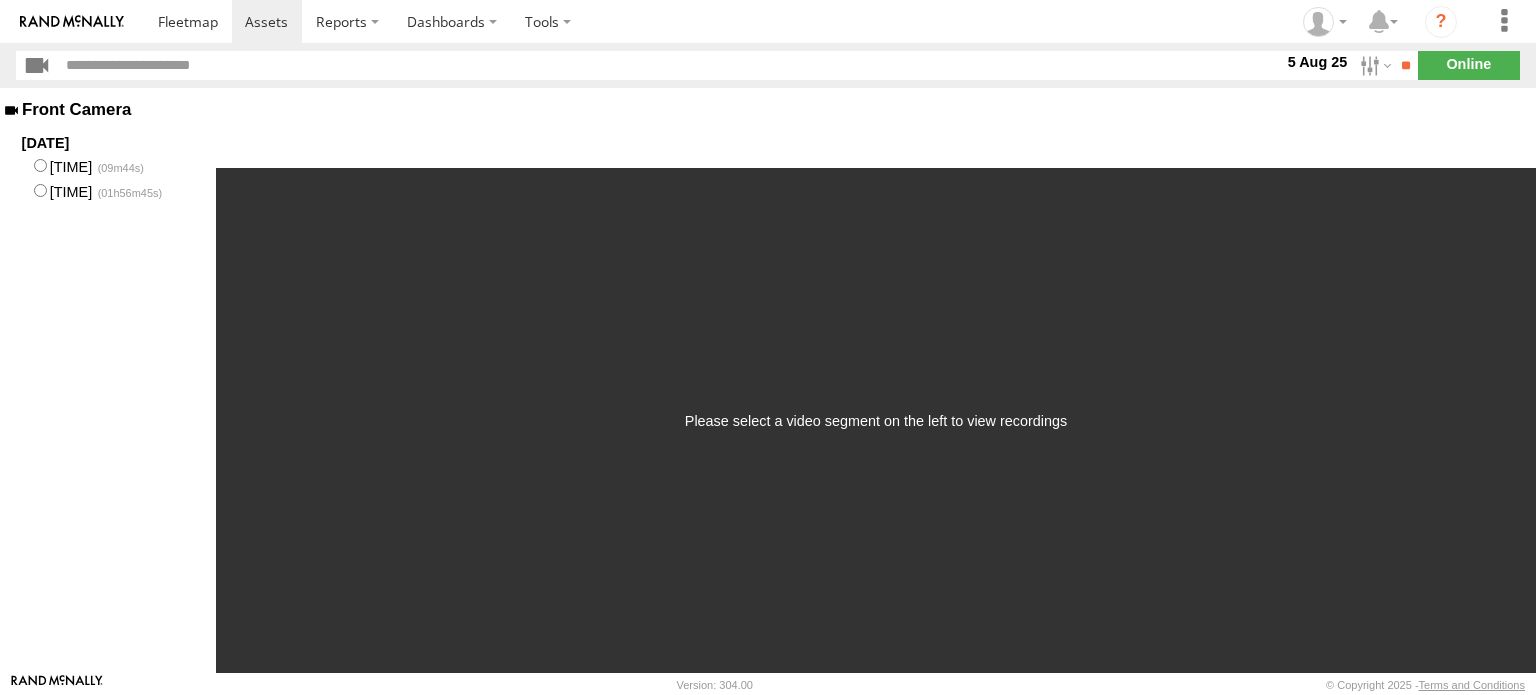 click on "5 Aug 25" at bounding box center [1317, 62] 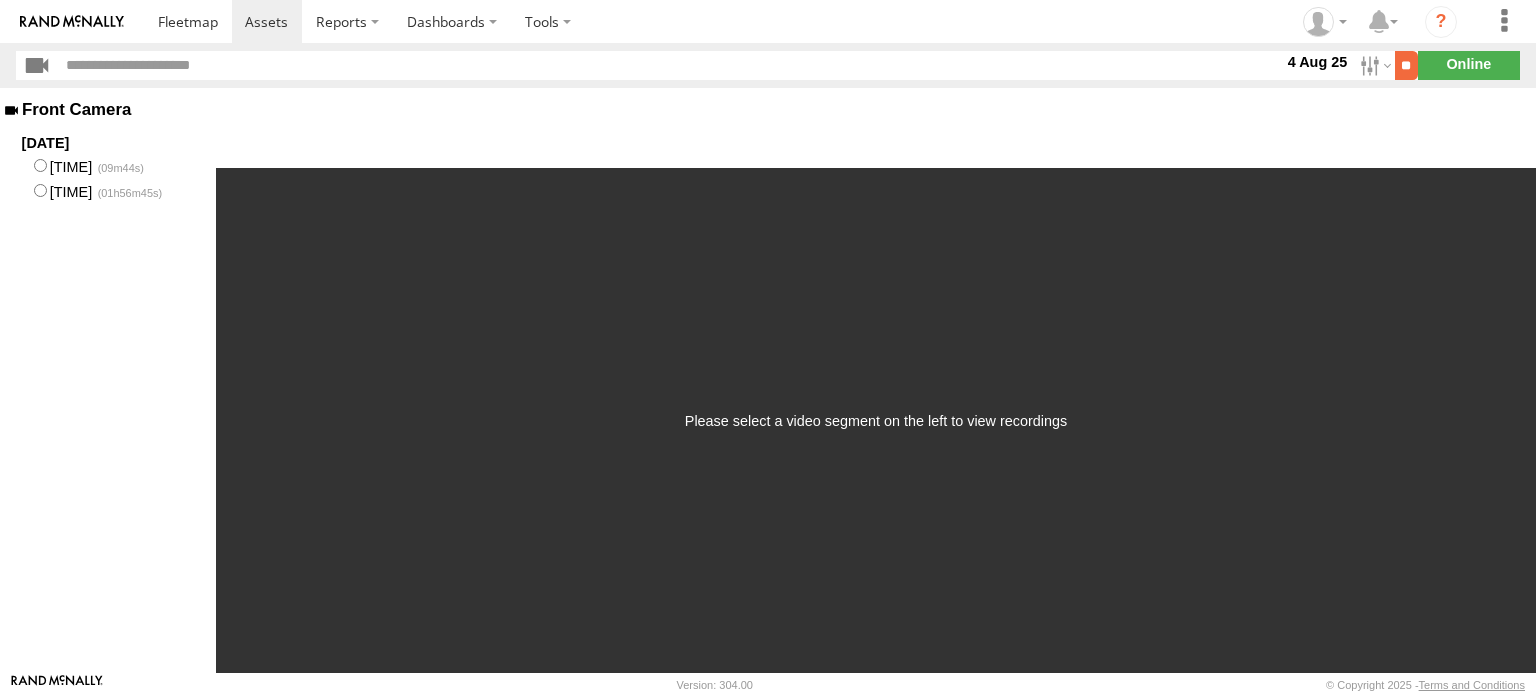 click on "**" at bounding box center (1406, 65) 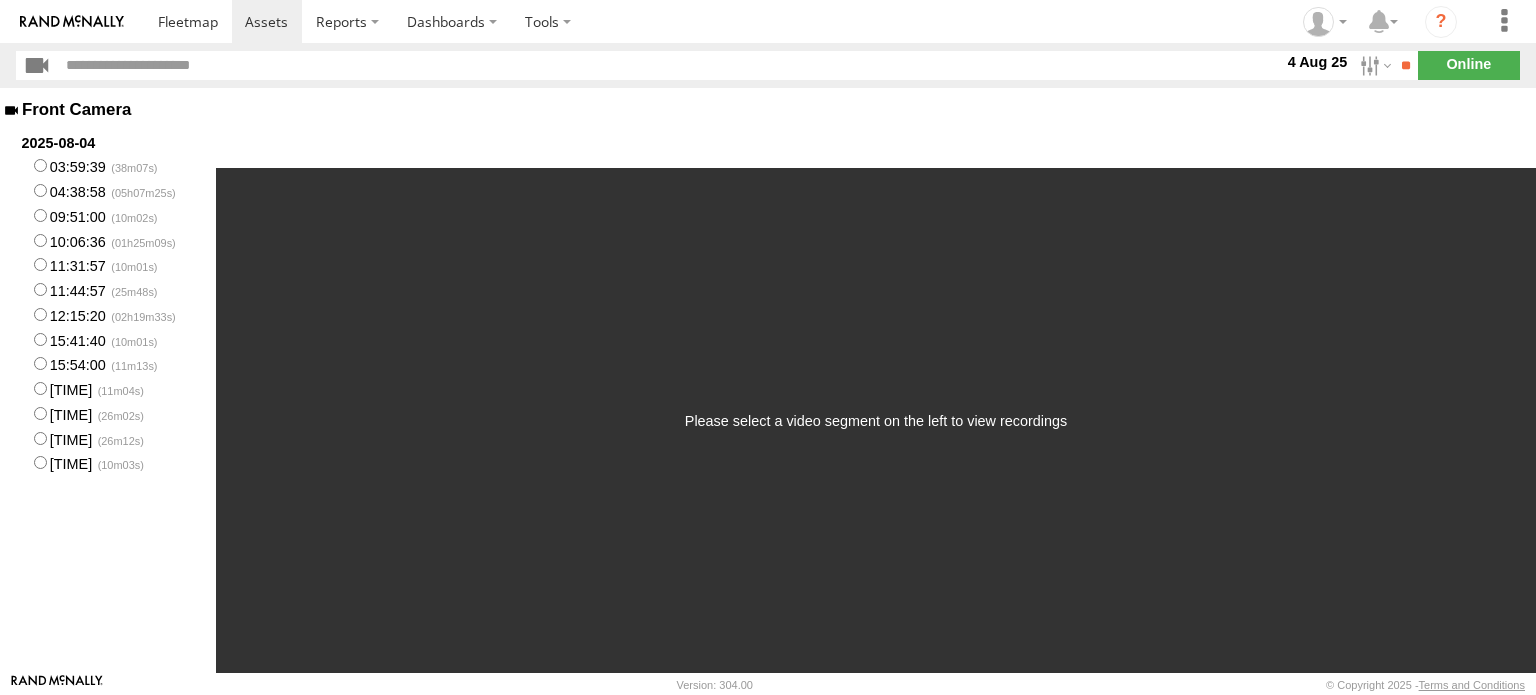click on "10:06:36" at bounding box center [108, 240] 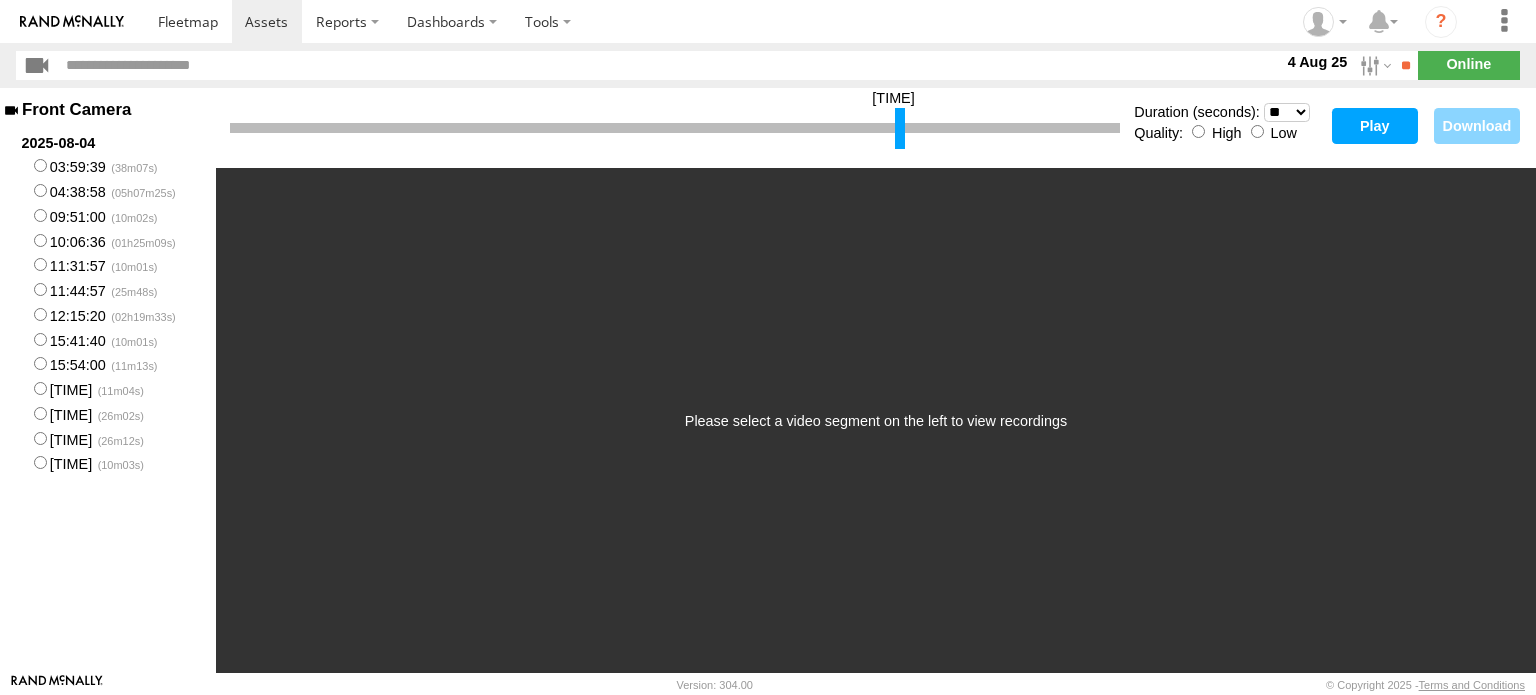 drag, startPoint x: 233, startPoint y: 131, endPoint x: 898, endPoint y: 149, distance: 665.2436 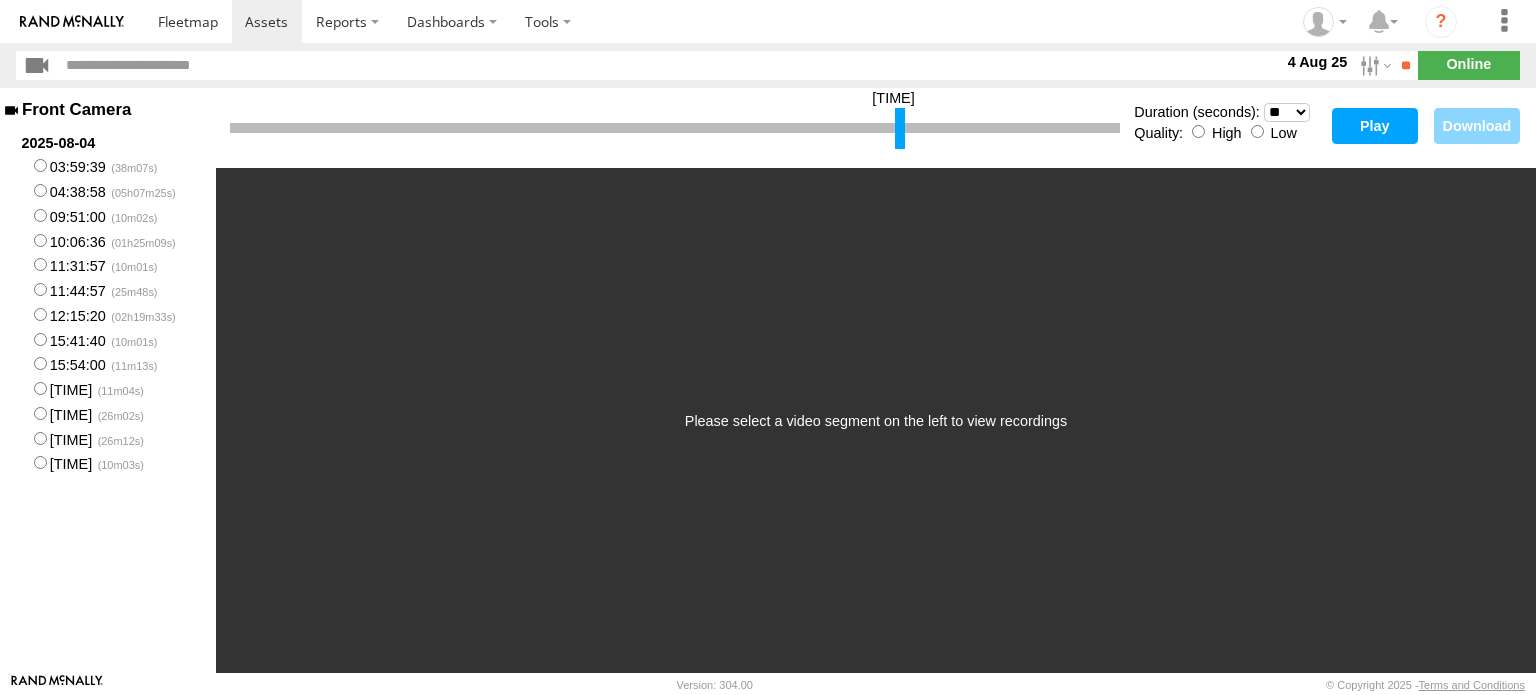 click on "*
**
**
**
**
**
**
***
***
***
***" at bounding box center [1287, 112] 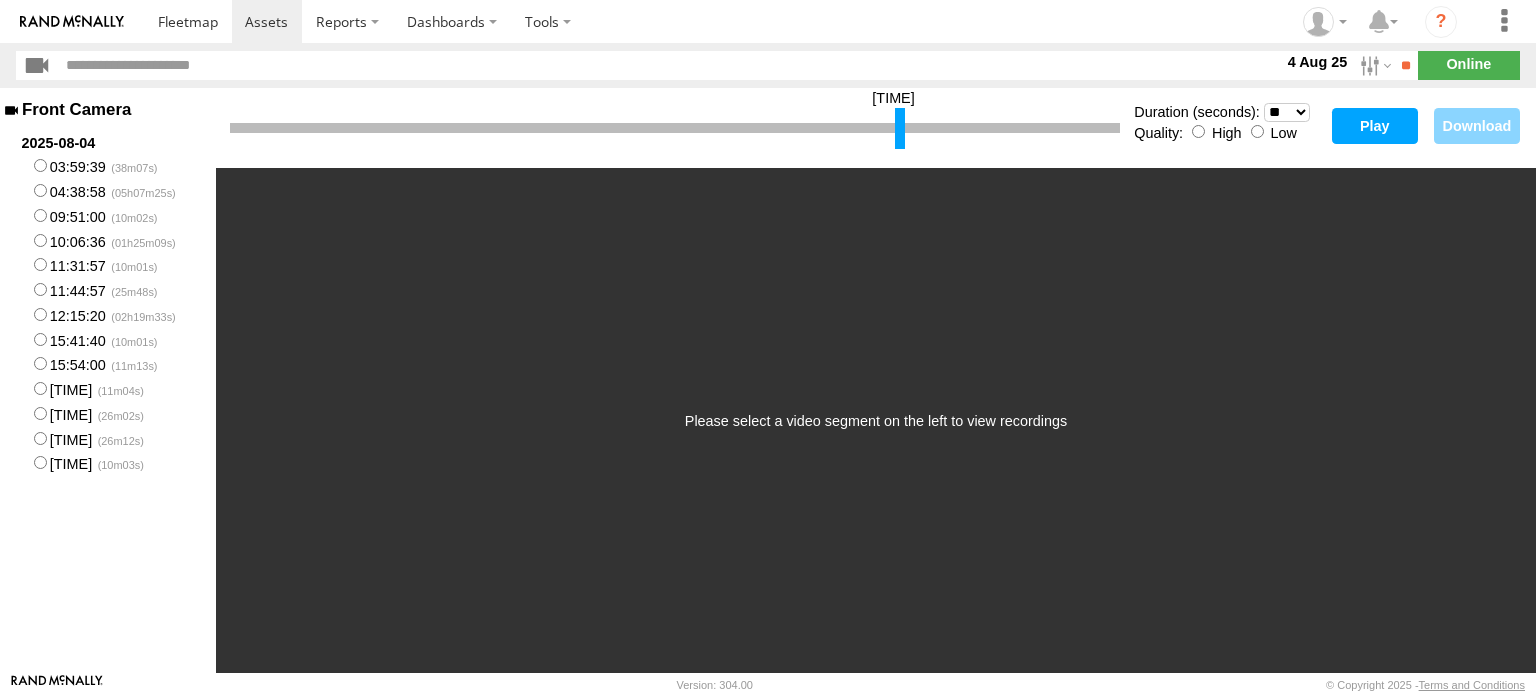 click on "*
**
**
**
**
**
**
***
***
***
***" at bounding box center [1287, 112] 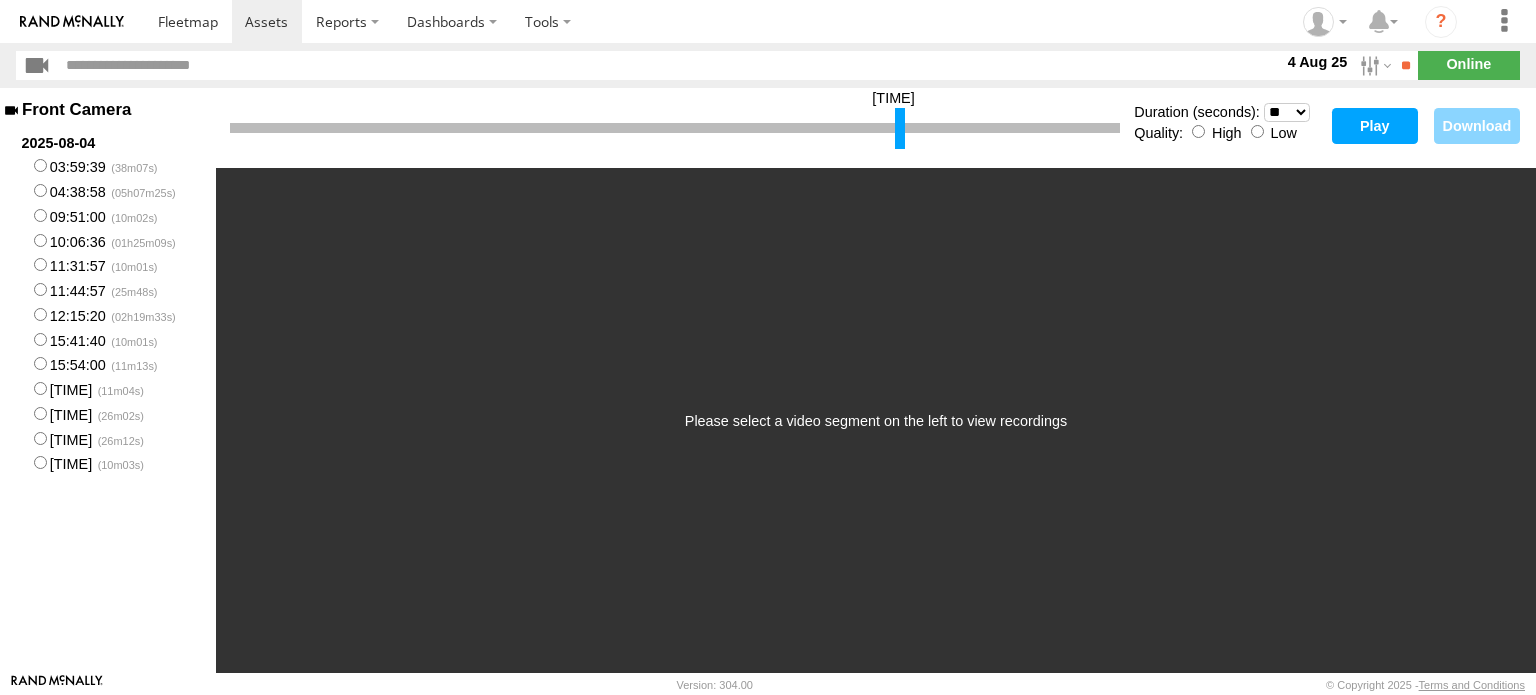 click on "Play" at bounding box center (1375, 126) 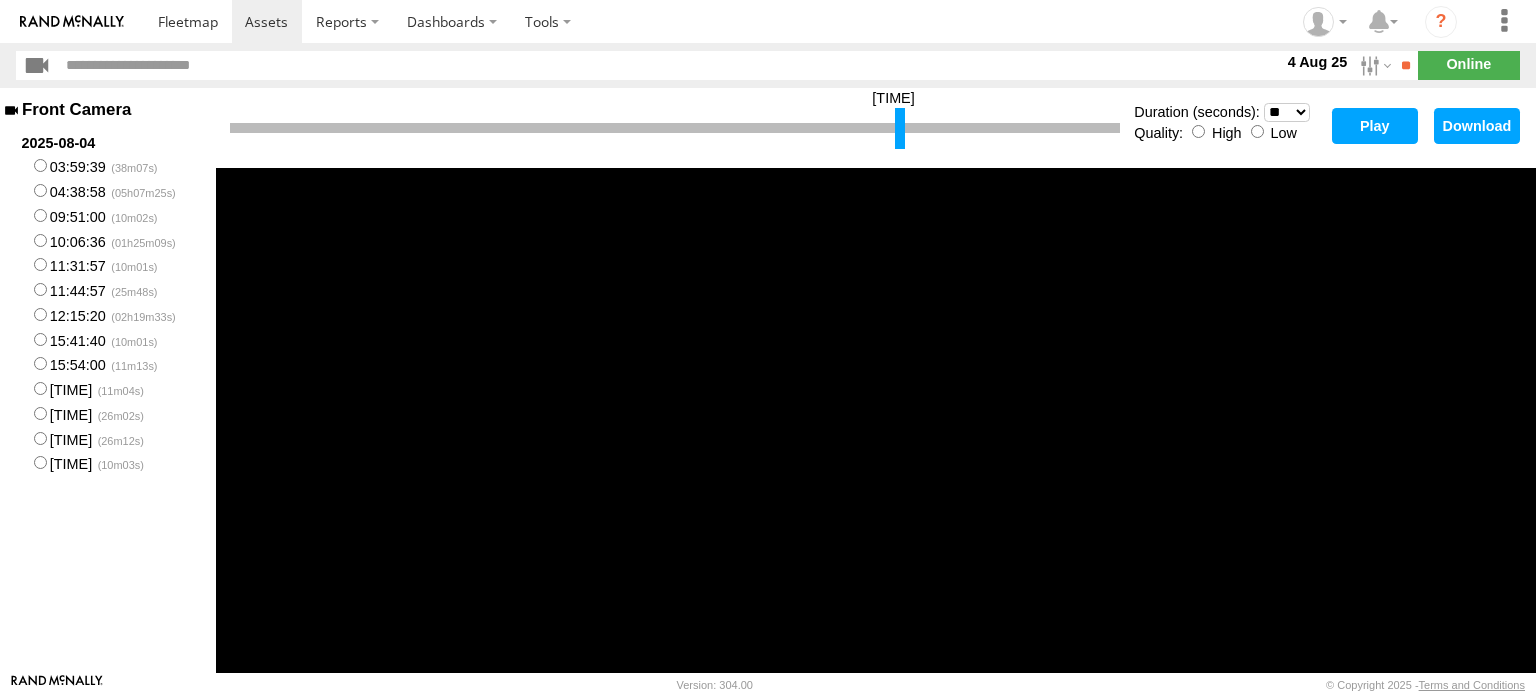 click at bounding box center (675, 128) 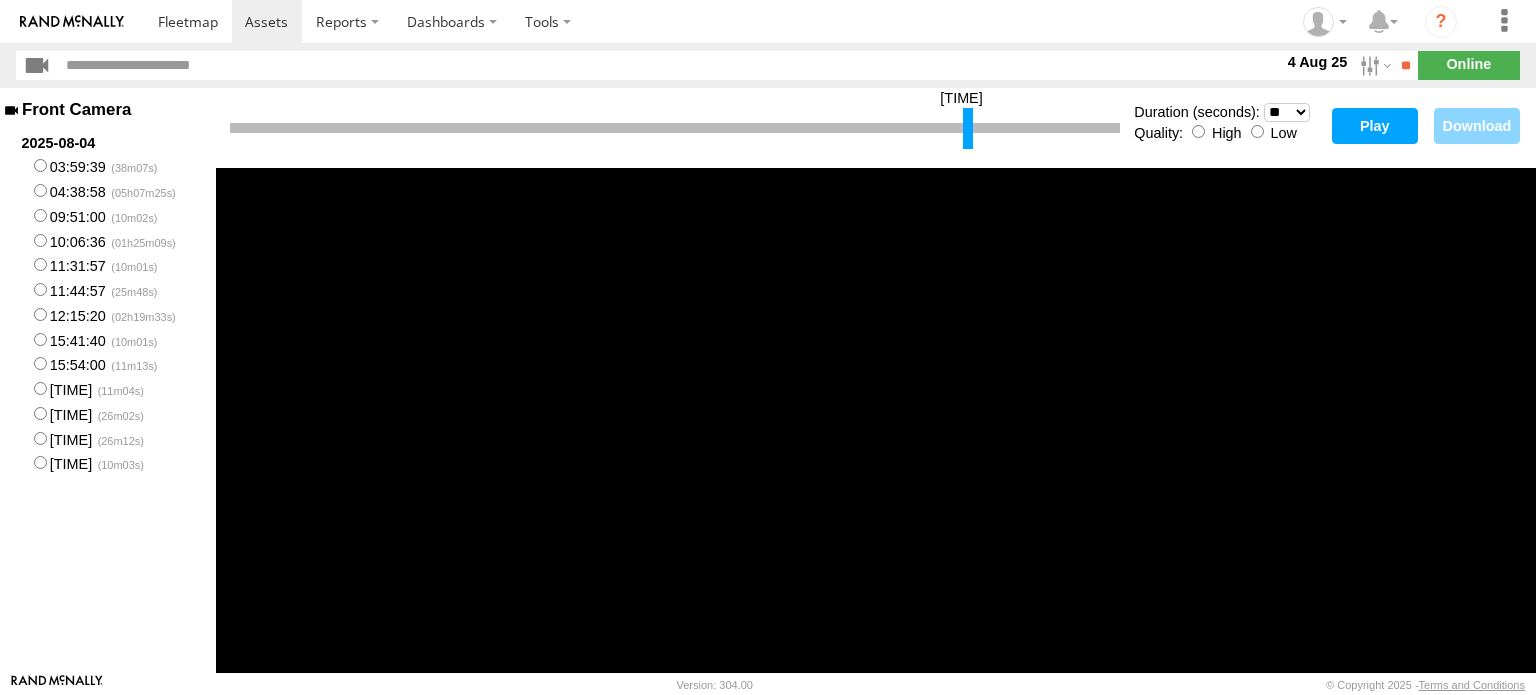 drag, startPoint x: 899, startPoint y: 127, endPoint x: 973, endPoint y: 135, distance: 74.431175 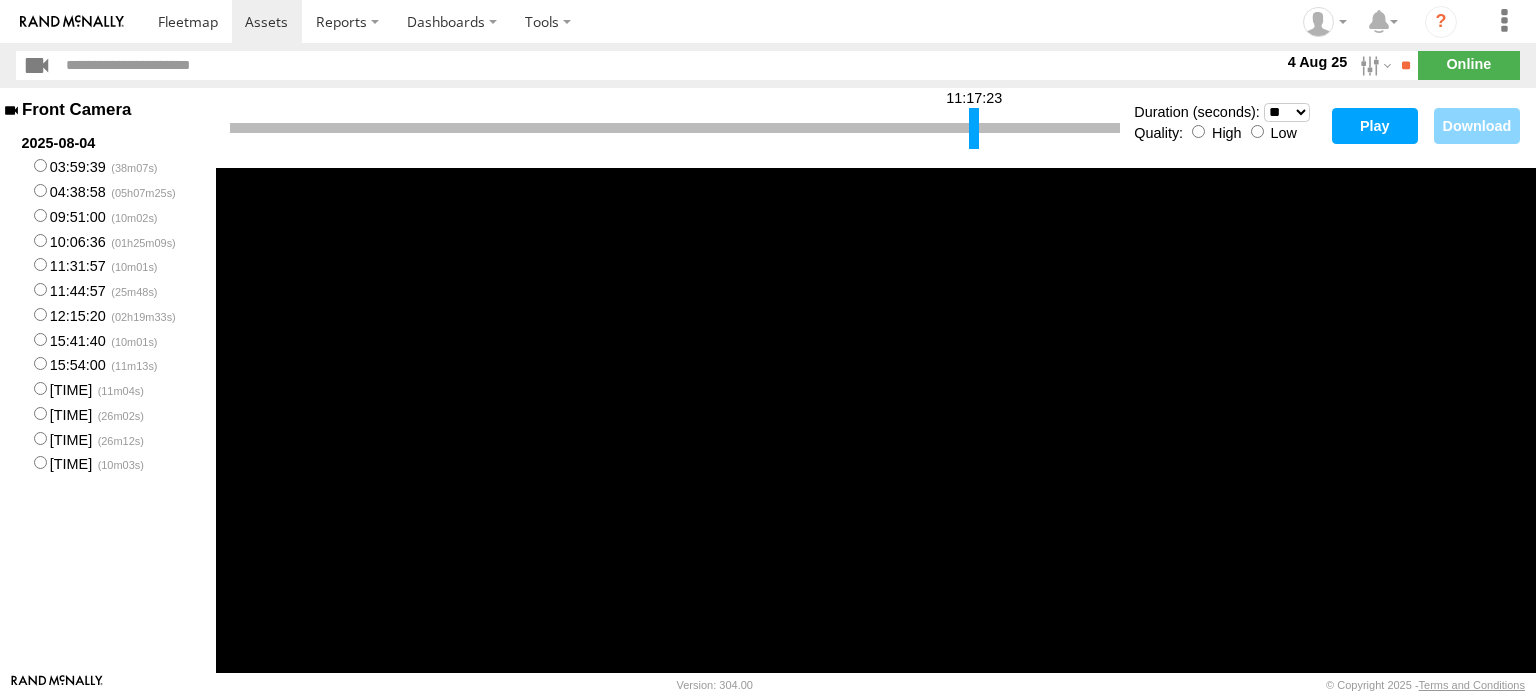 click on "Play" at bounding box center (1375, 126) 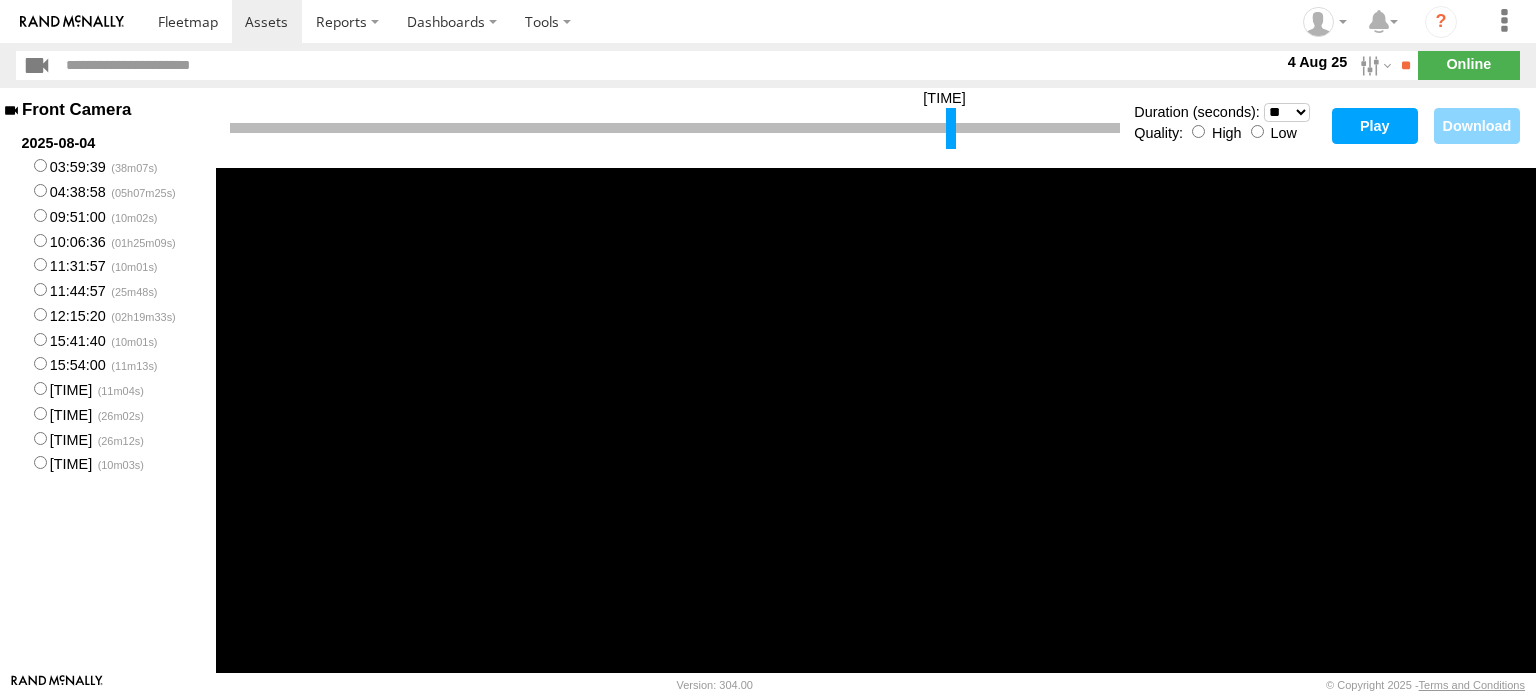 drag, startPoint x: 973, startPoint y: 123, endPoint x: 950, endPoint y: 125, distance: 23.086792 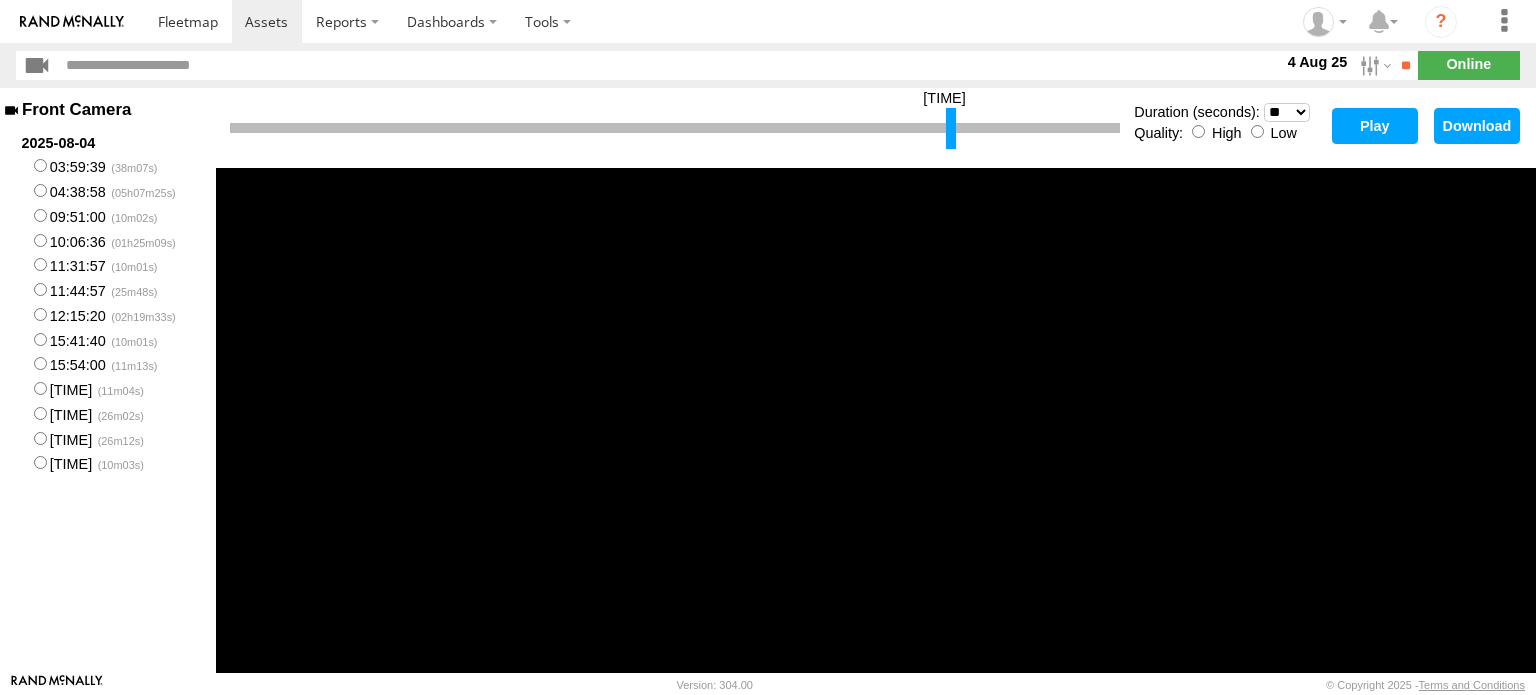click on "*
**
**
**
**
**
**
***
***
***
***" at bounding box center [1287, 112] 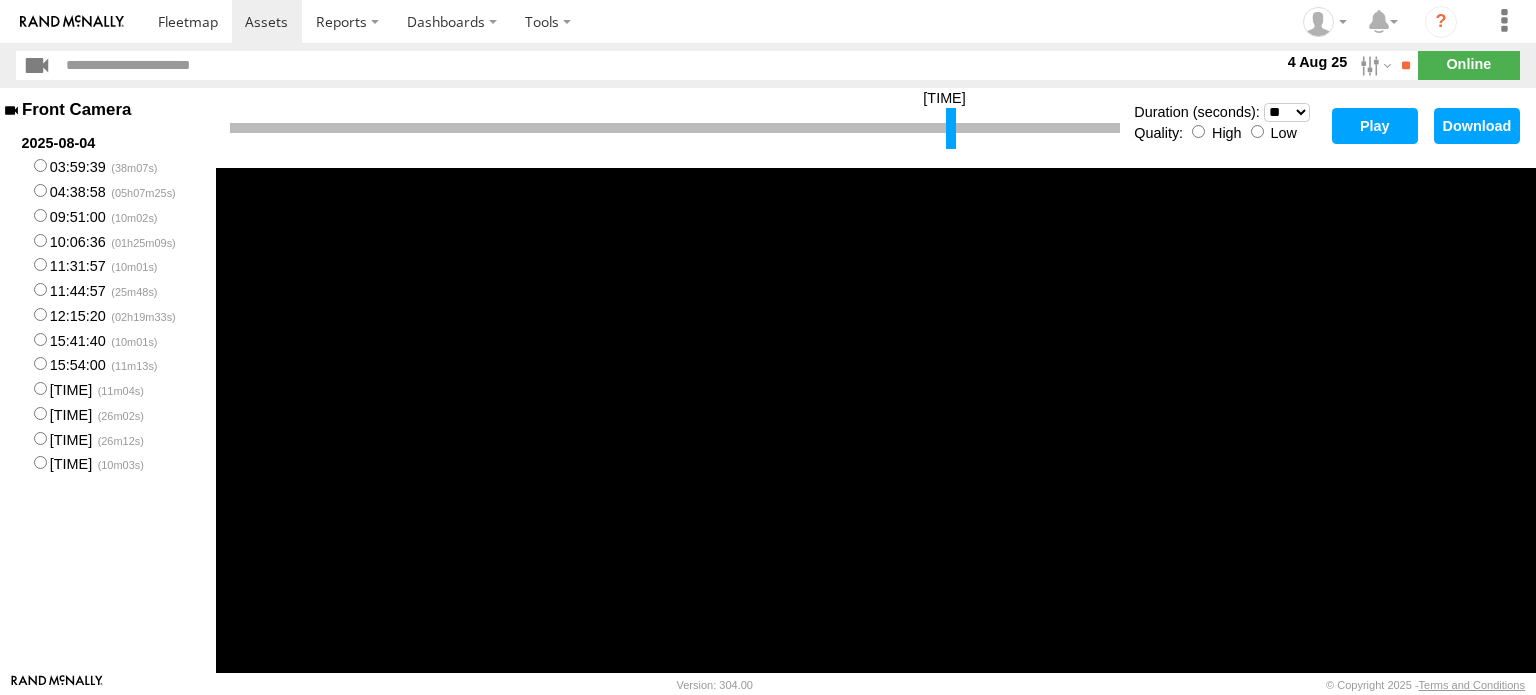 click on "*
**
**
**
**
**
**
***
***
***
***" at bounding box center [1287, 112] 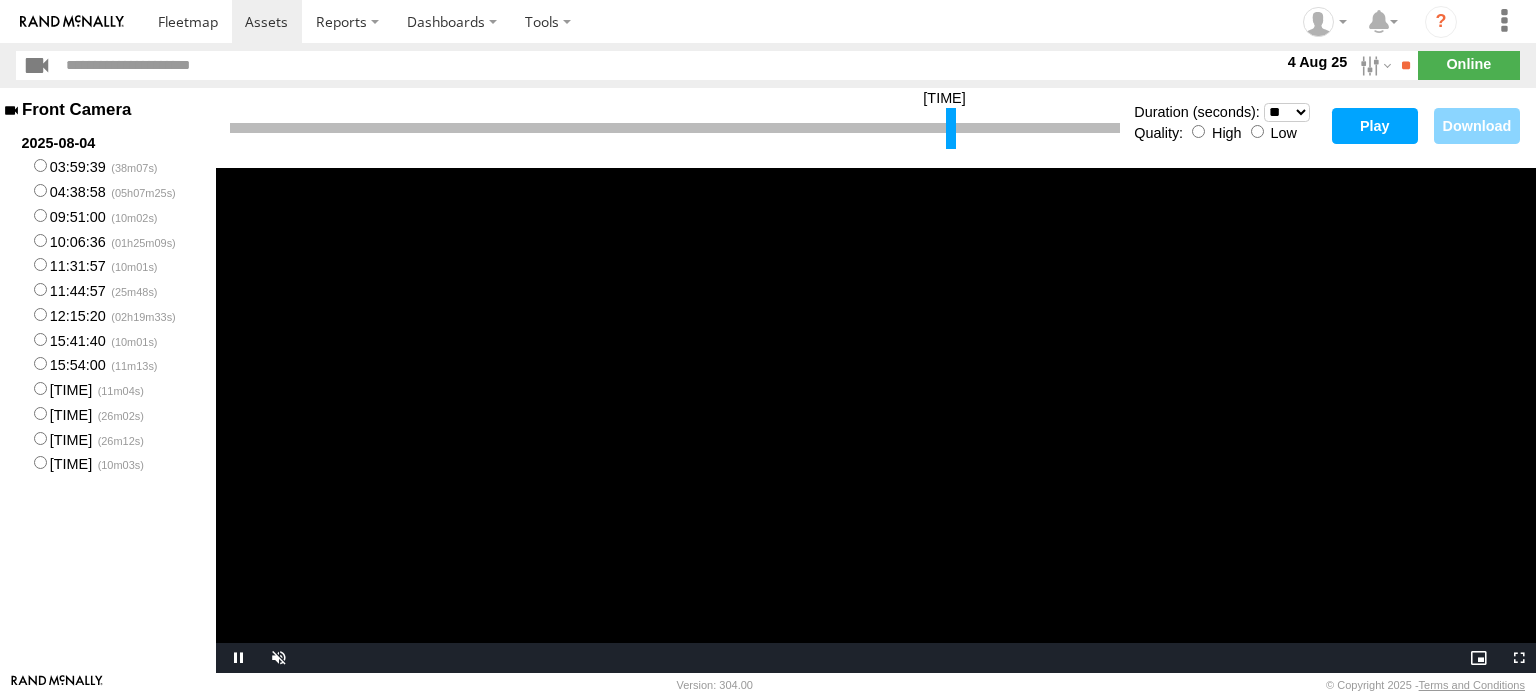 click on "Play" at bounding box center [1375, 126] 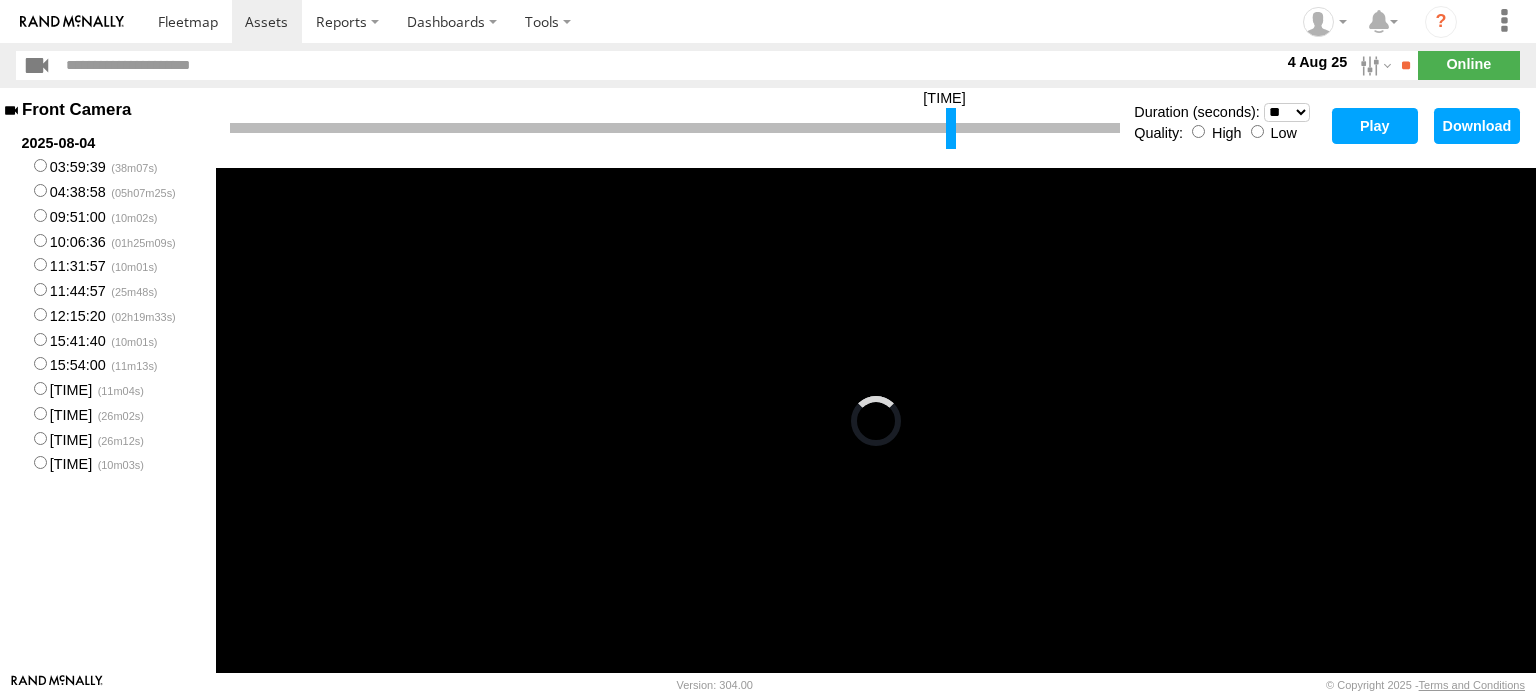 click on "Download" at bounding box center [1477, 126] 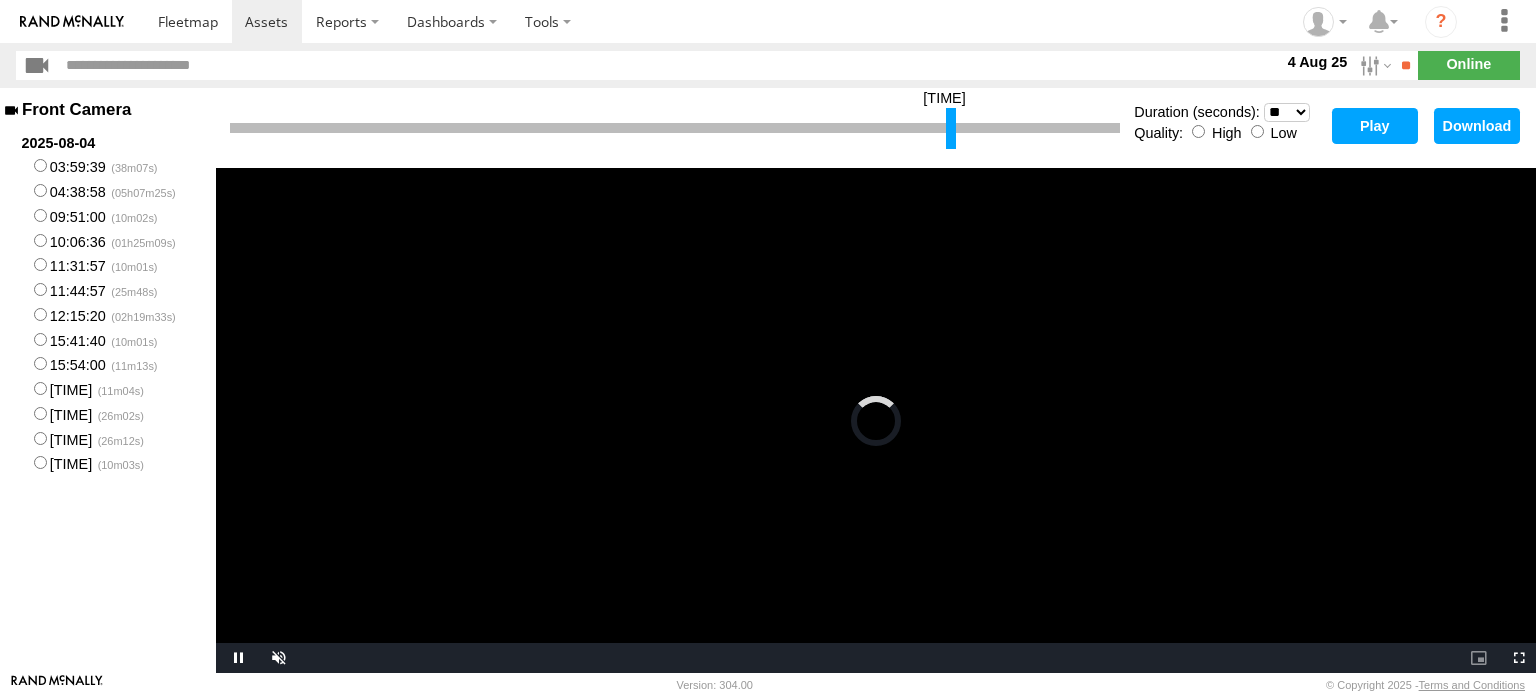 click on "Play" at bounding box center [1375, 126] 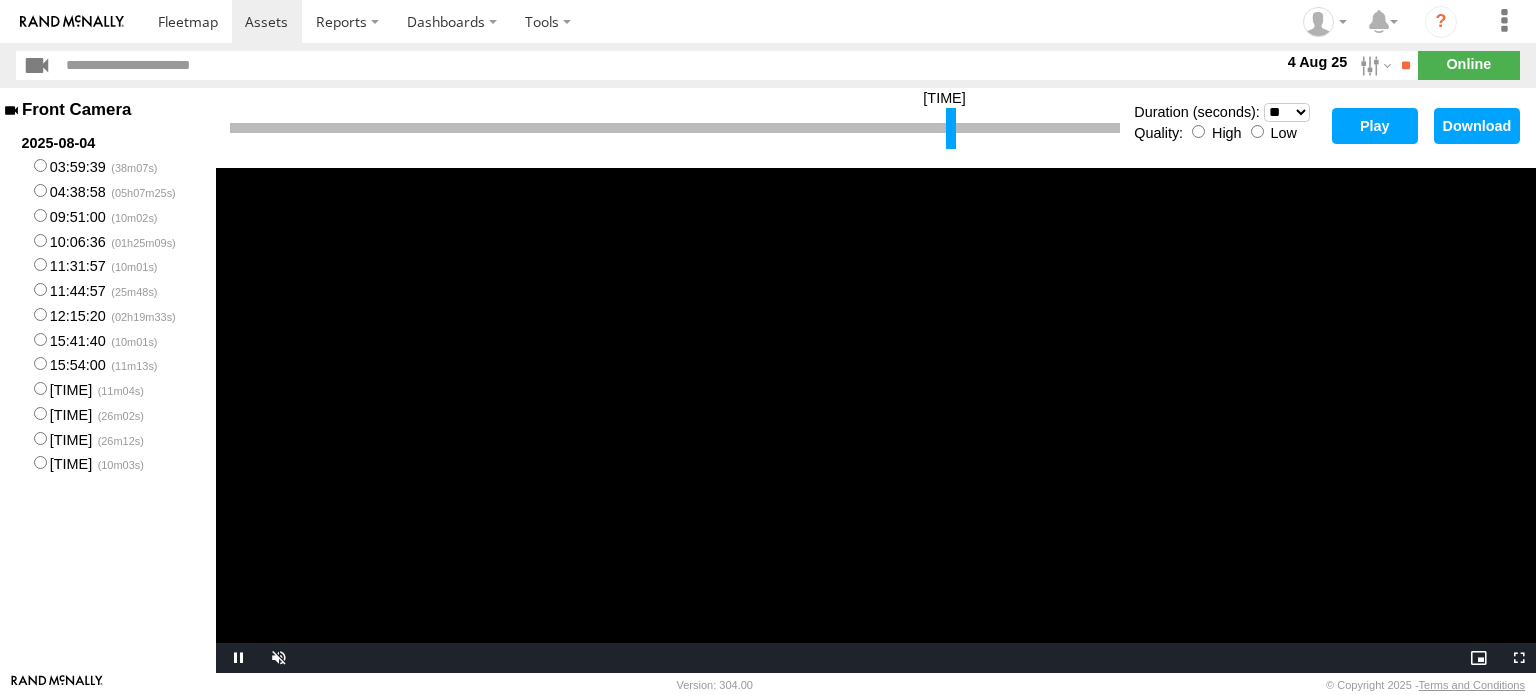 click on "Download" at bounding box center (1477, 126) 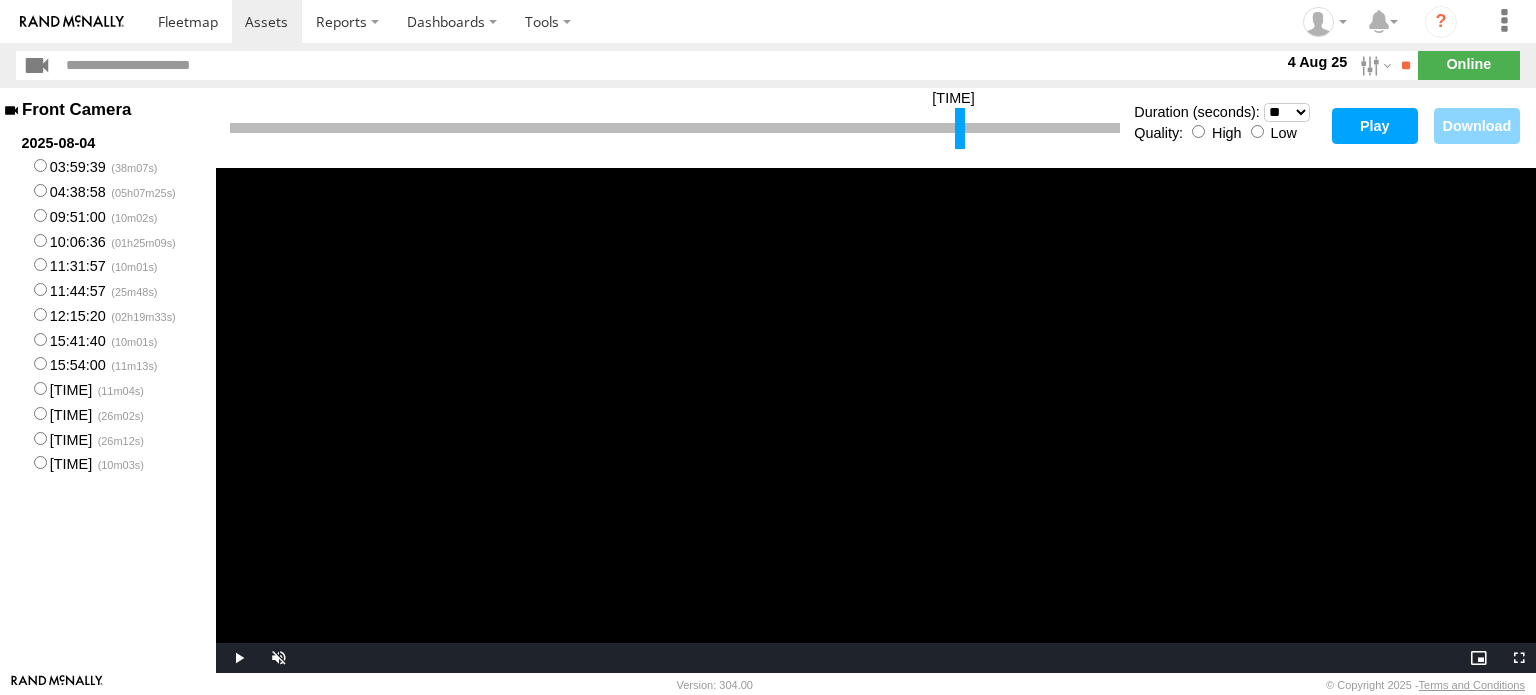 click at bounding box center [960, 128] 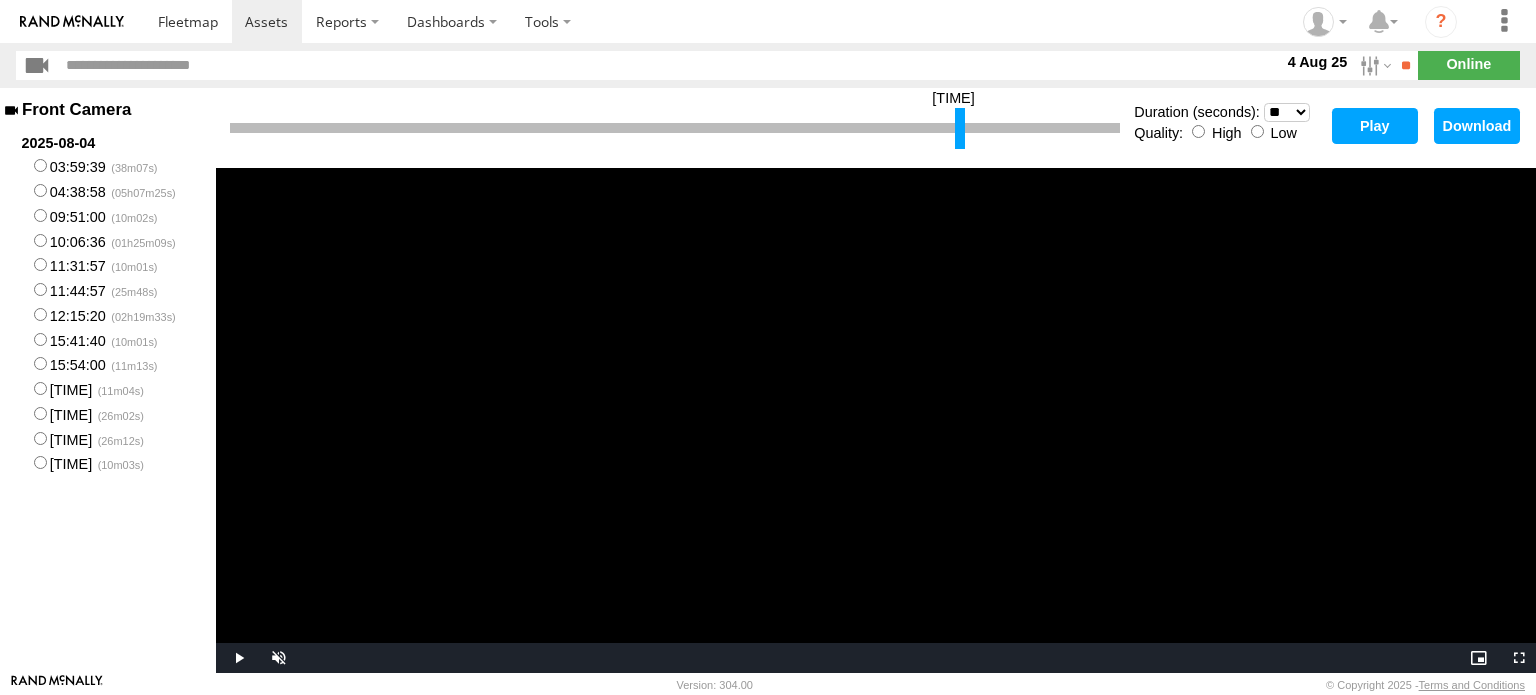click on "Play" at bounding box center [1375, 126] 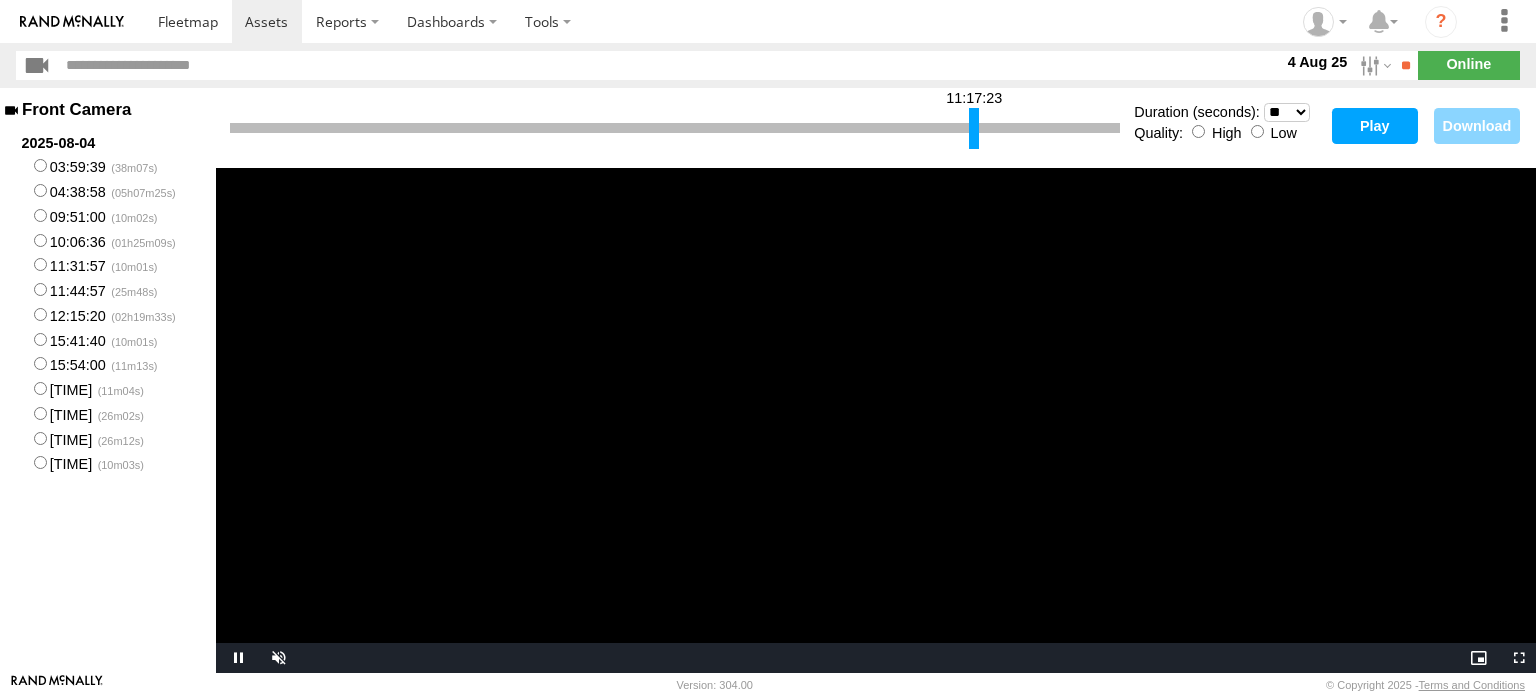drag, startPoint x: 958, startPoint y: 131, endPoint x: 972, endPoint y: 129, distance: 14.142136 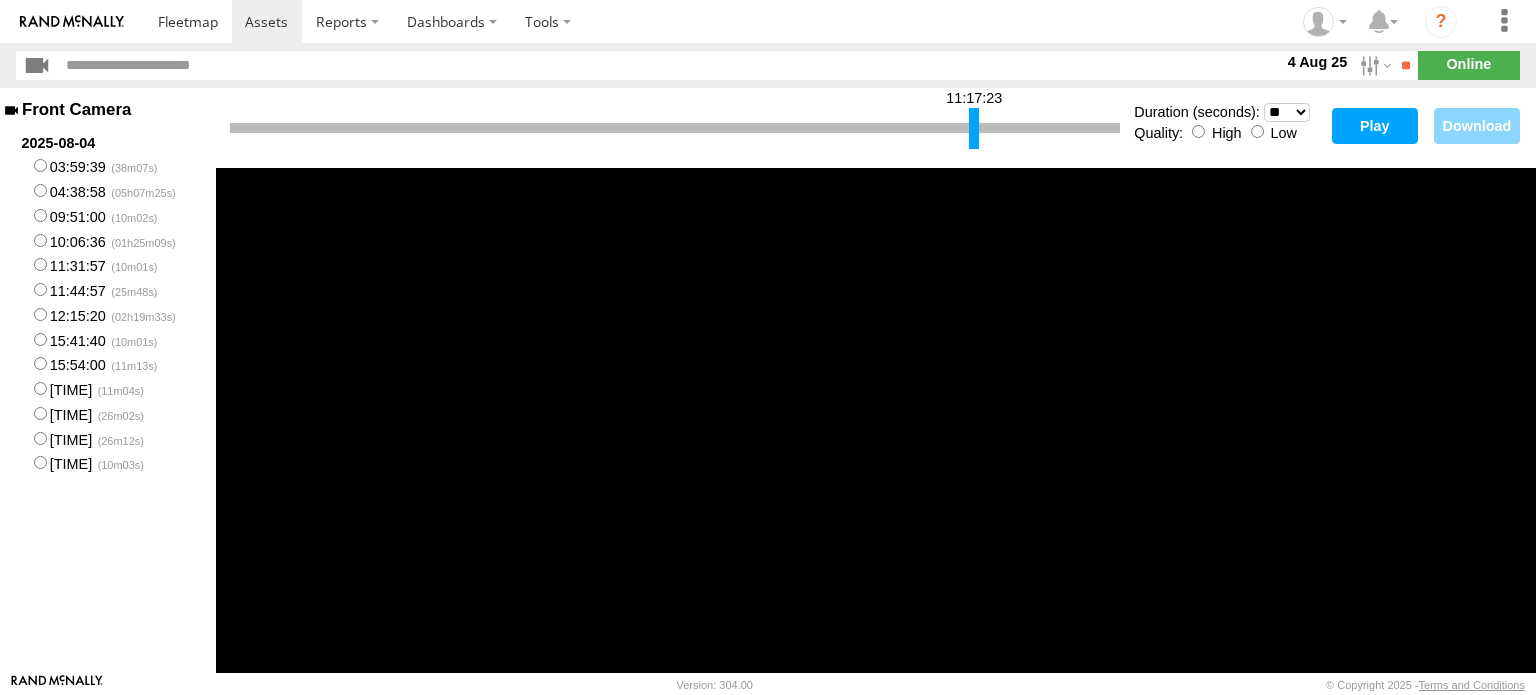 click on "Play" at bounding box center (1375, 126) 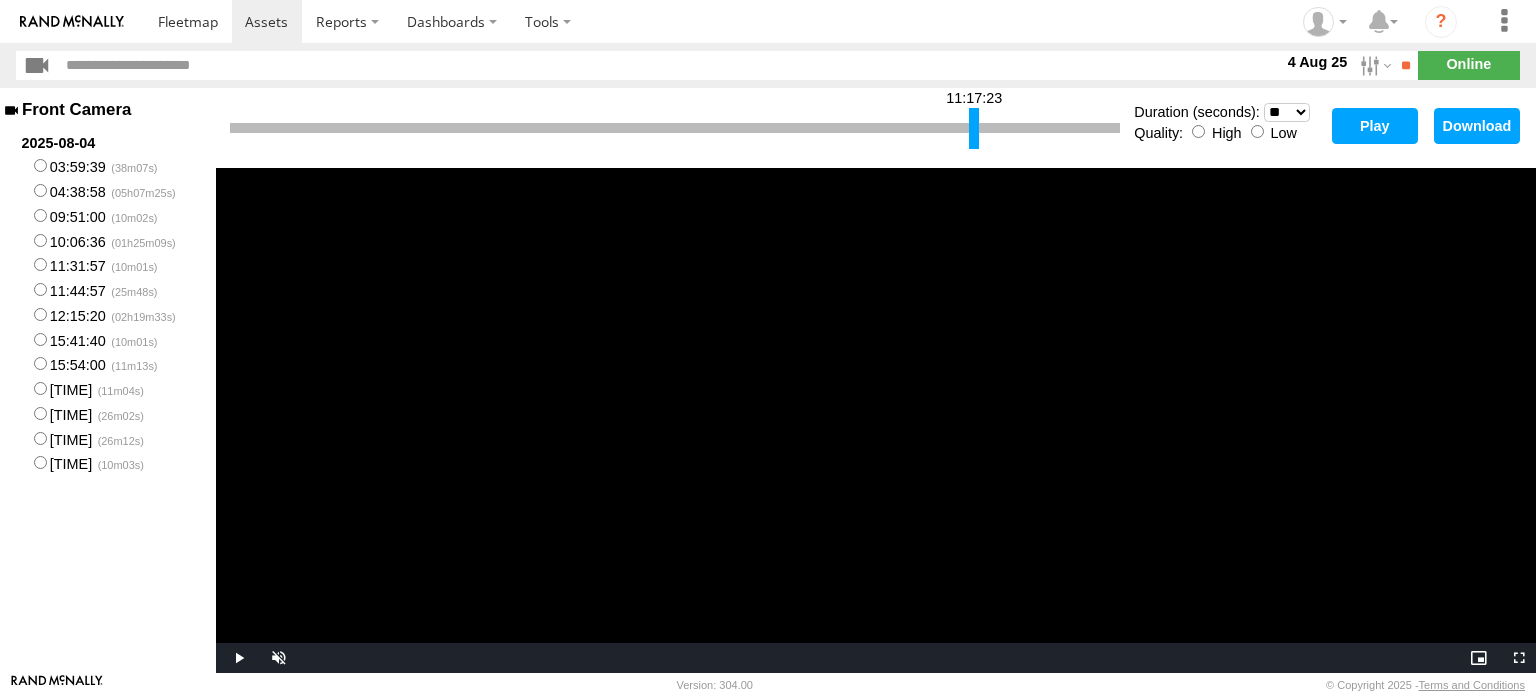 click at bounding box center (675, 128) 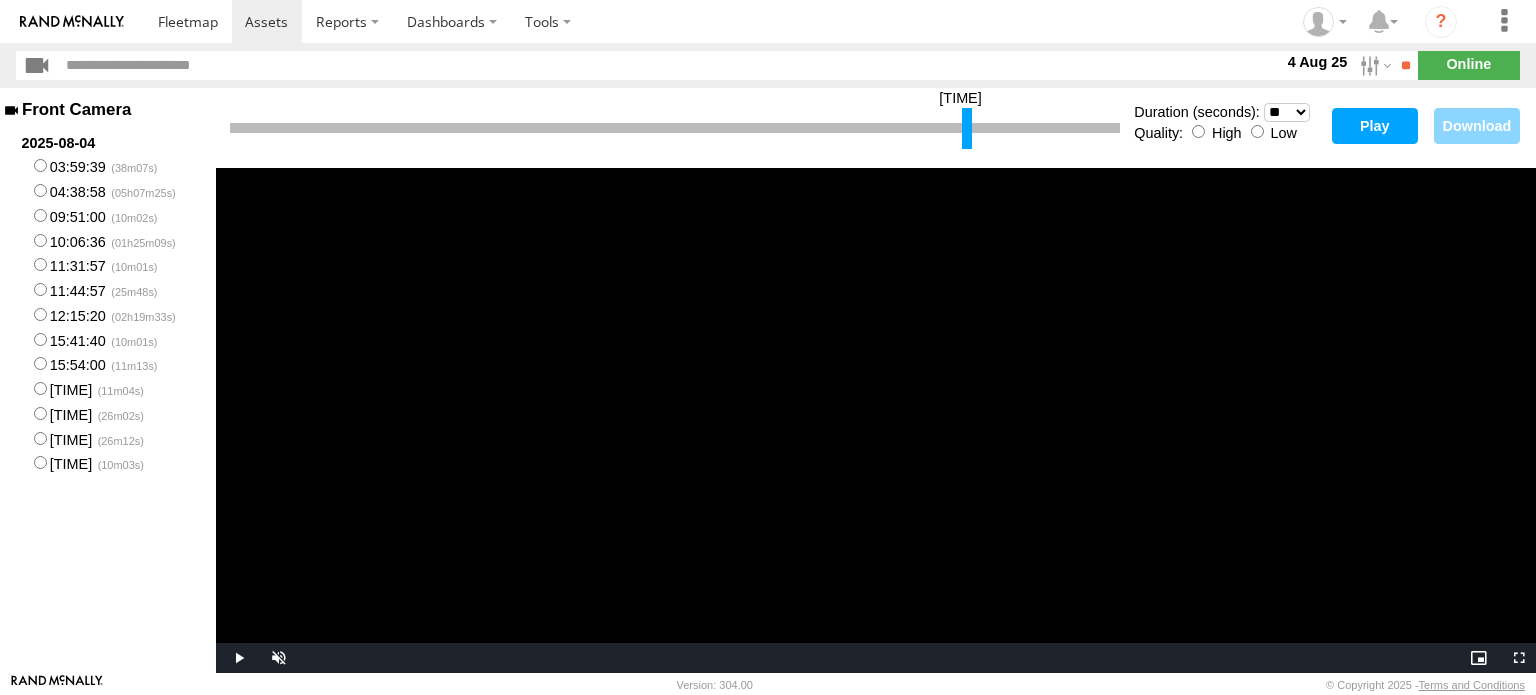 click at bounding box center [967, 128] 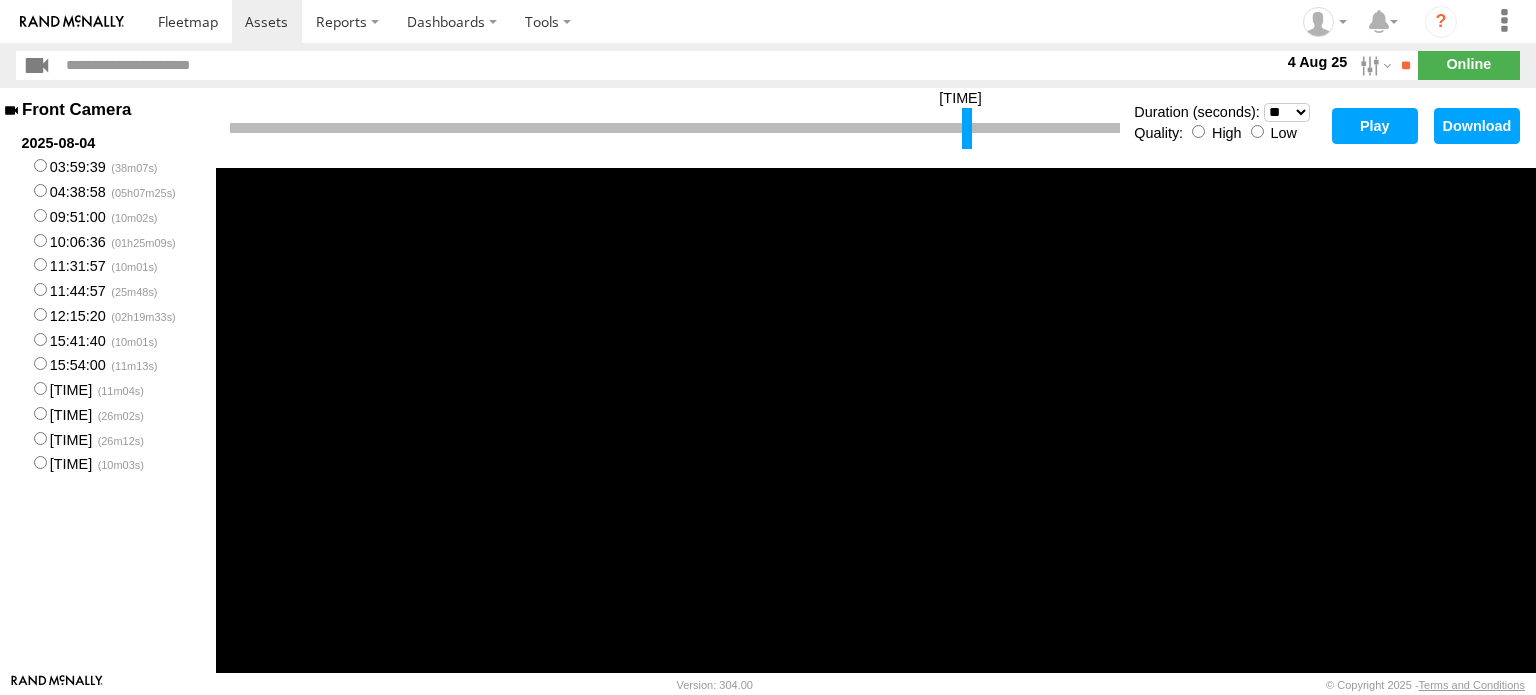 click on "*
**
**
**
**
**
**
***
***
***
***" at bounding box center [1287, 112] 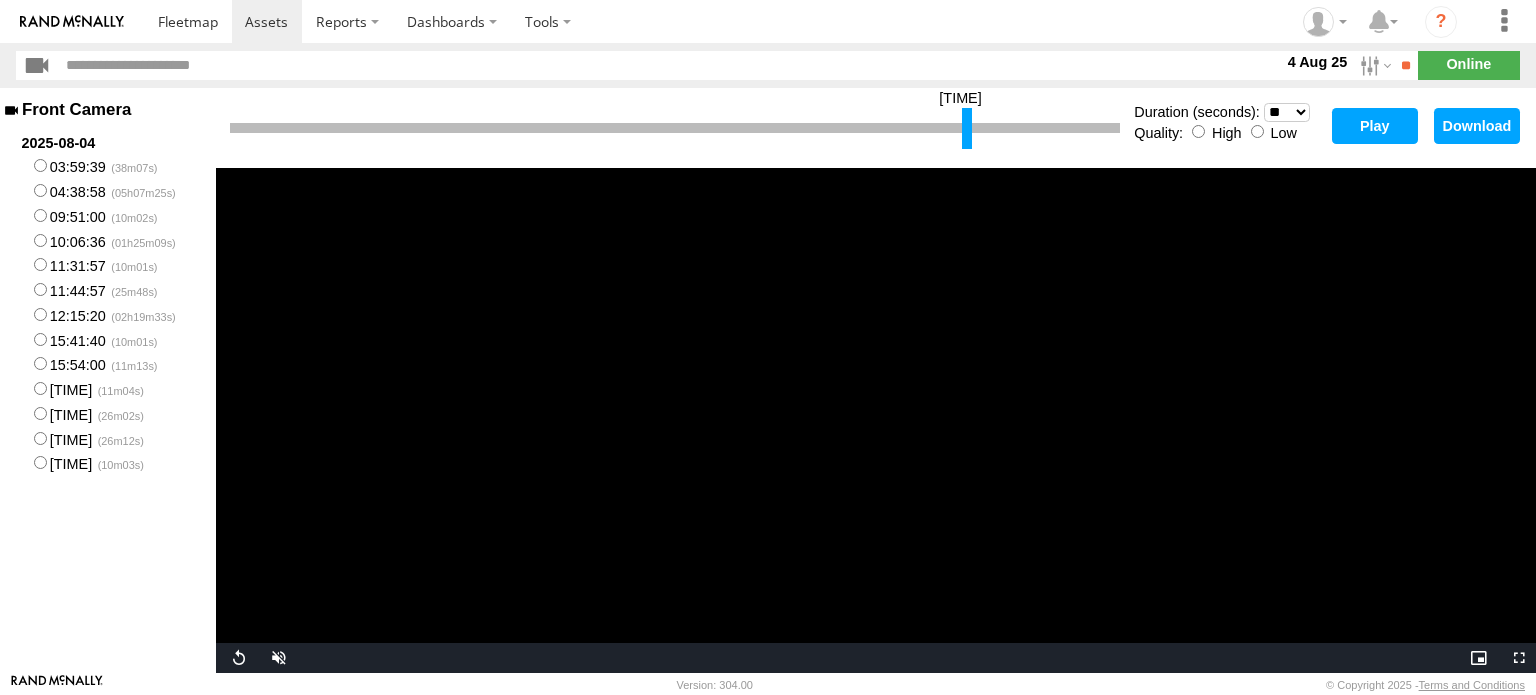 select on "**" 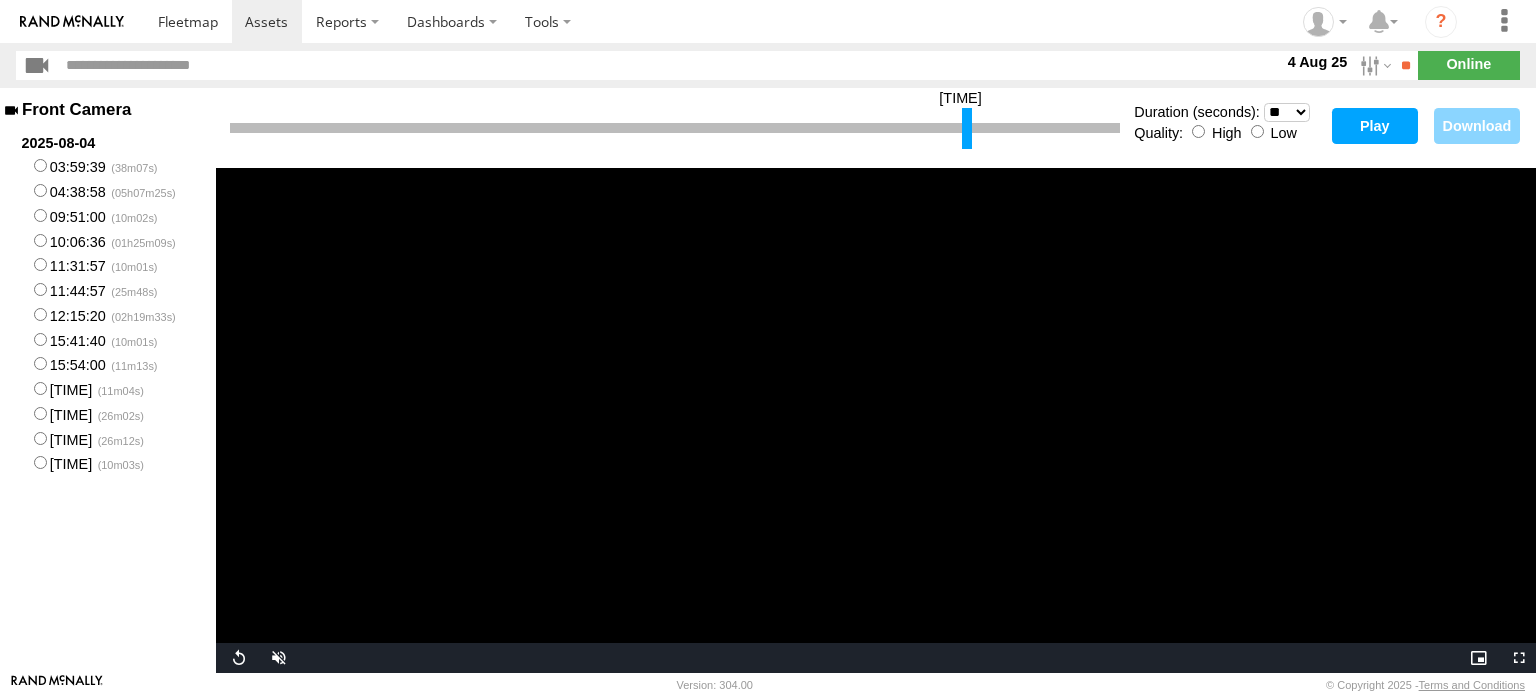 click on "Play" at bounding box center [1375, 126] 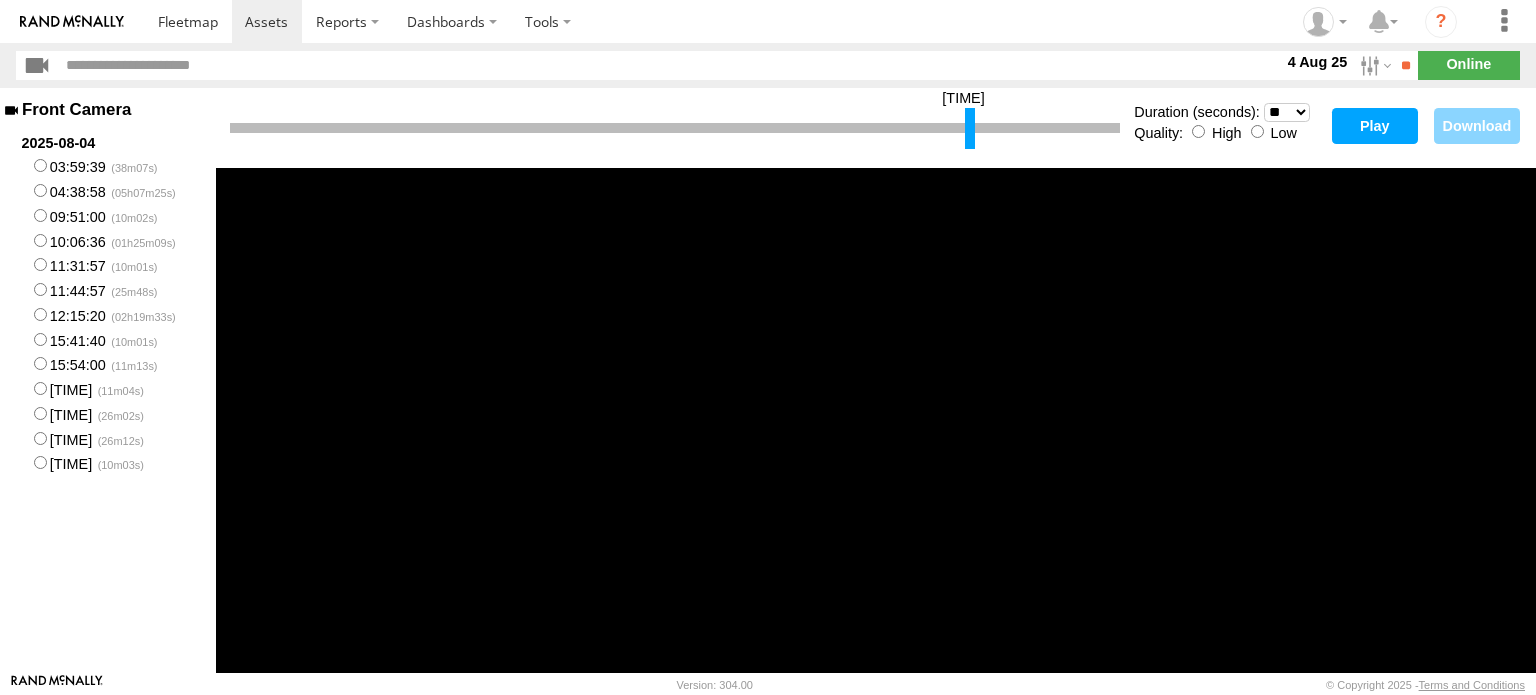 click at bounding box center (970, 128) 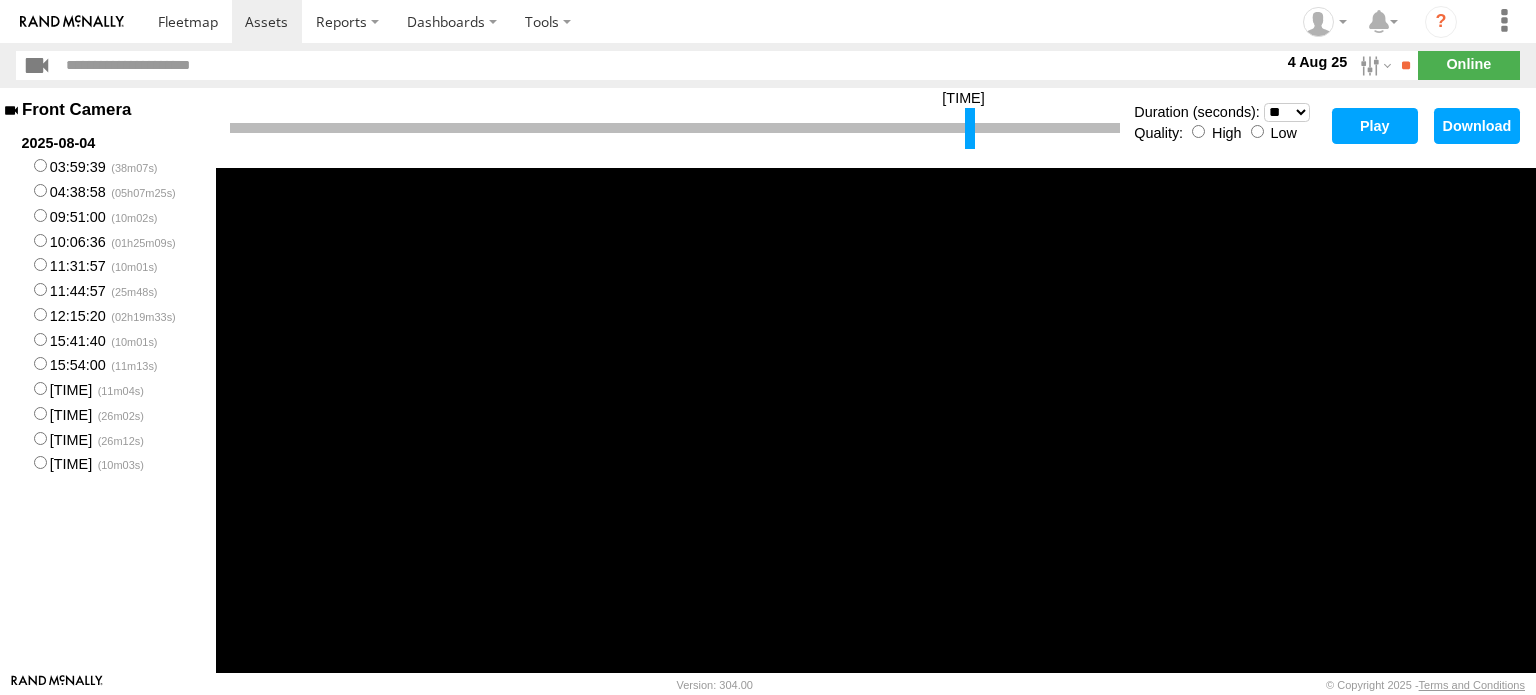 click on "Download" at bounding box center [1477, 126] 